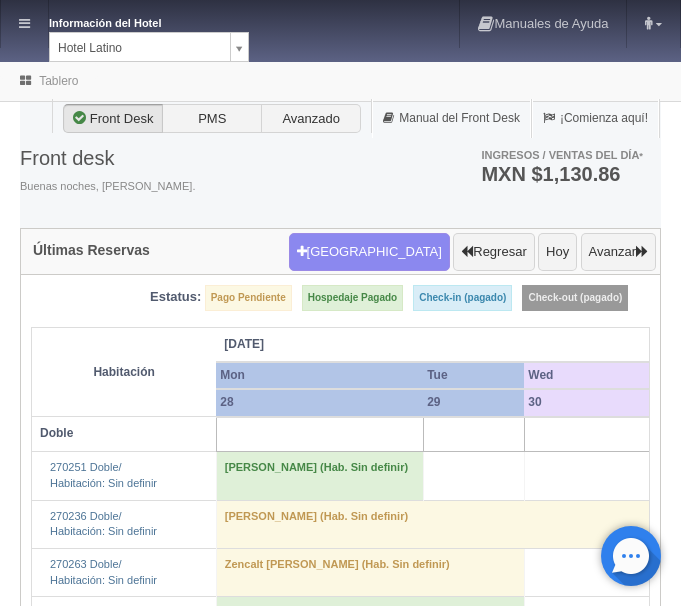 scroll, scrollTop: 0, scrollLeft: 0, axis: both 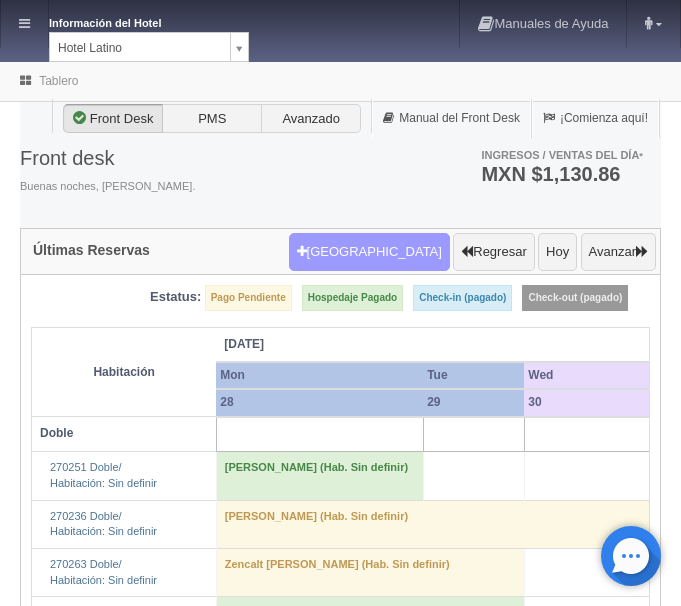 click on "Nueva Reserva" at bounding box center [369, 252] 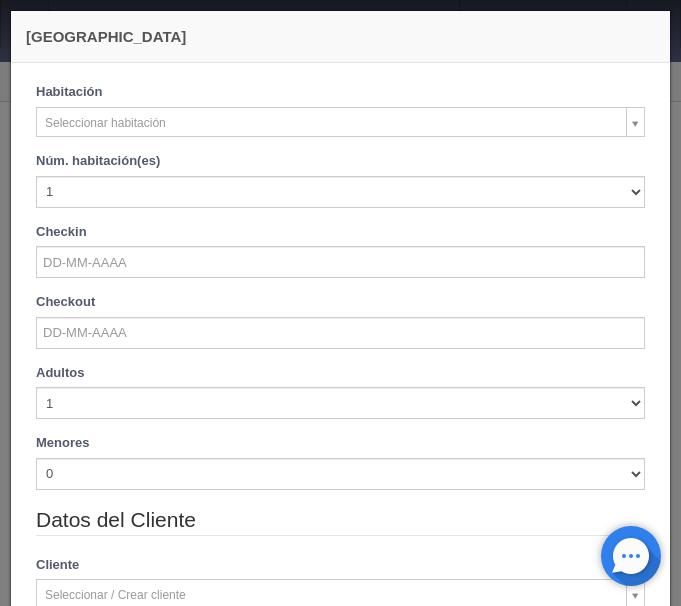 checkbox on "false" 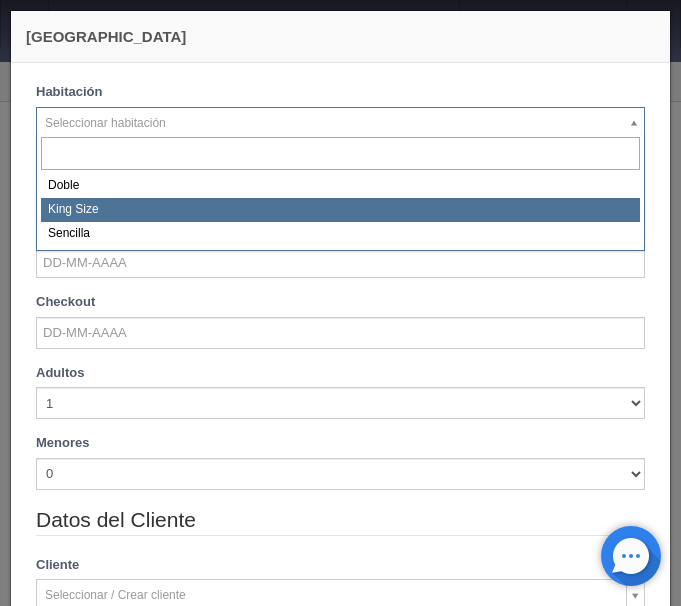 select on "2160" 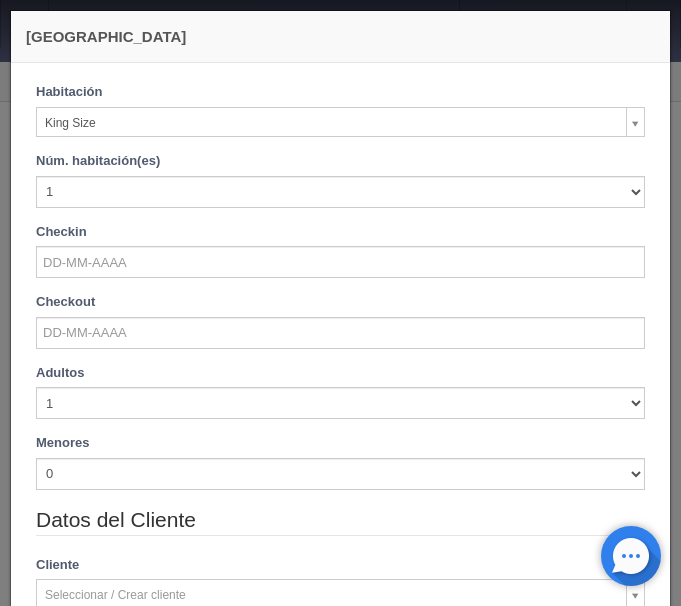 checkbox on "false" 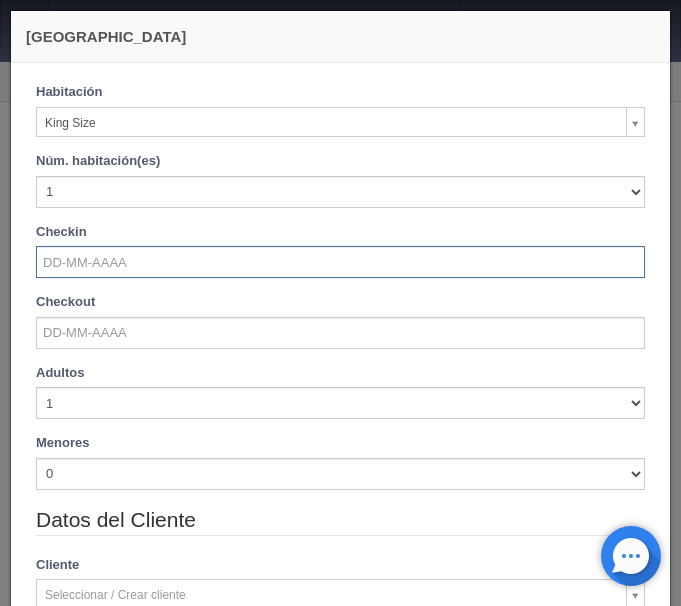 click at bounding box center (340, 262) 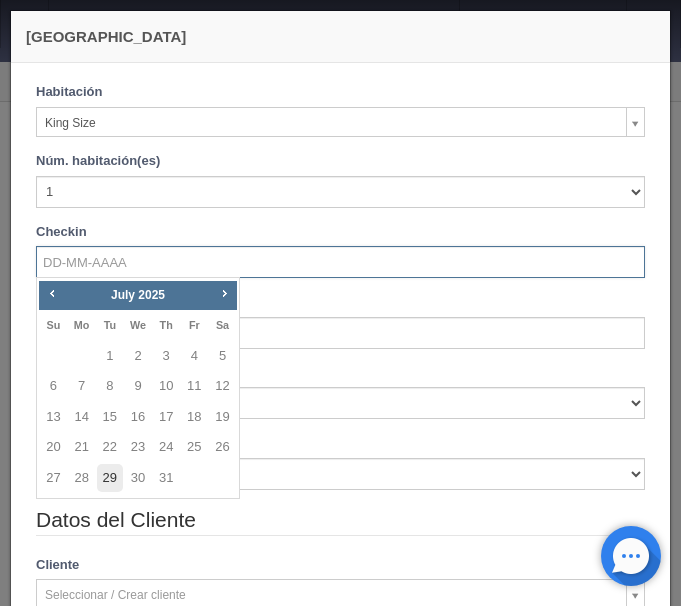 click on "29" at bounding box center [110, 478] 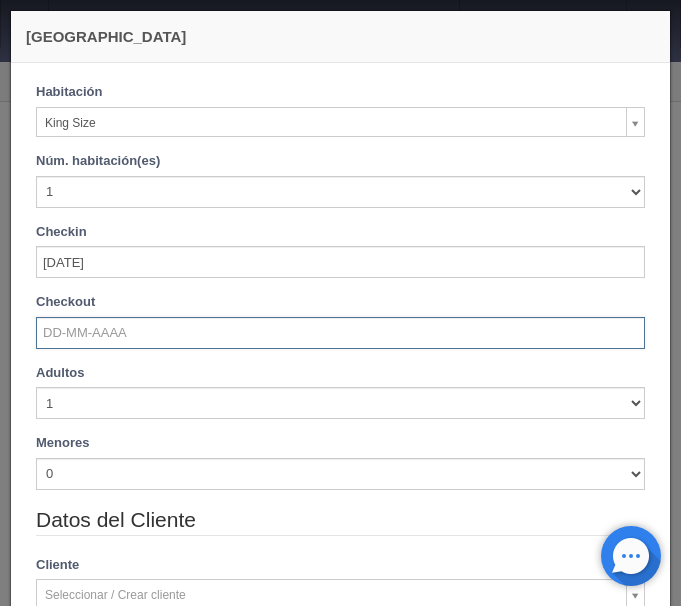 click at bounding box center [340, 333] 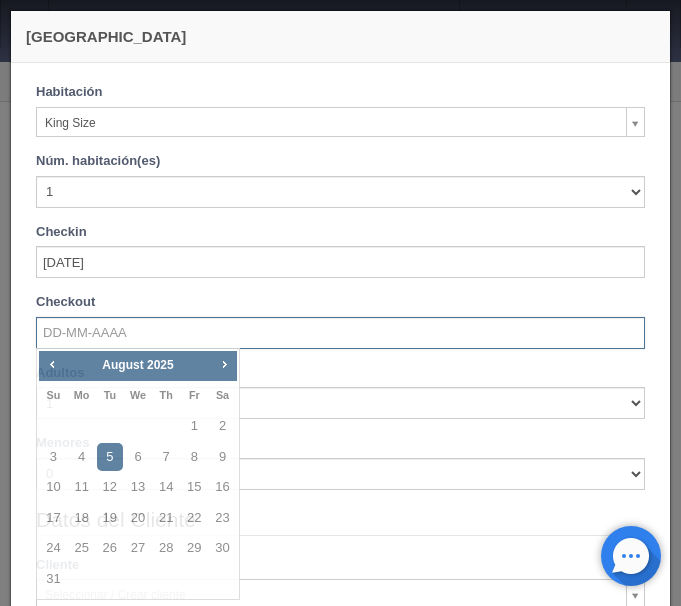 checkbox on "false" 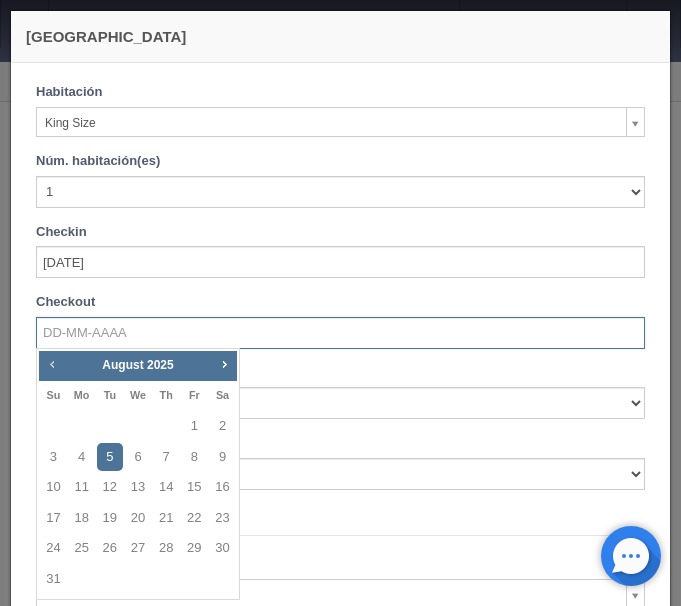 click on "Prev" at bounding box center (52, 364) 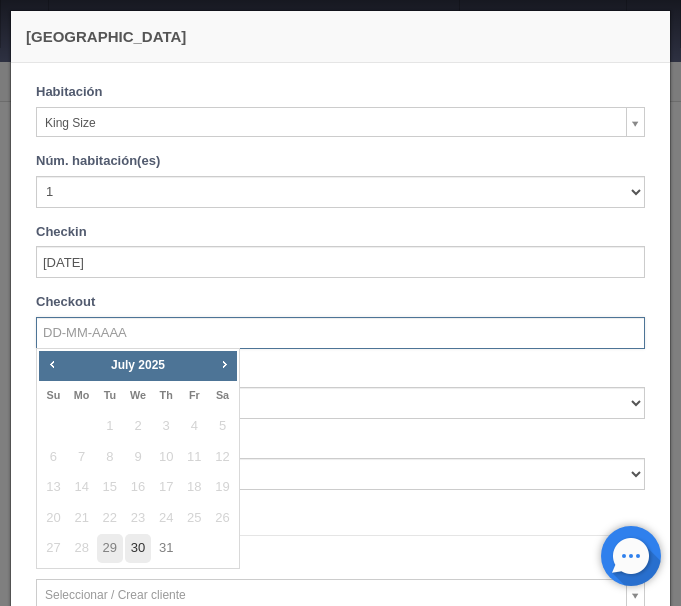 click on "30" at bounding box center (138, 548) 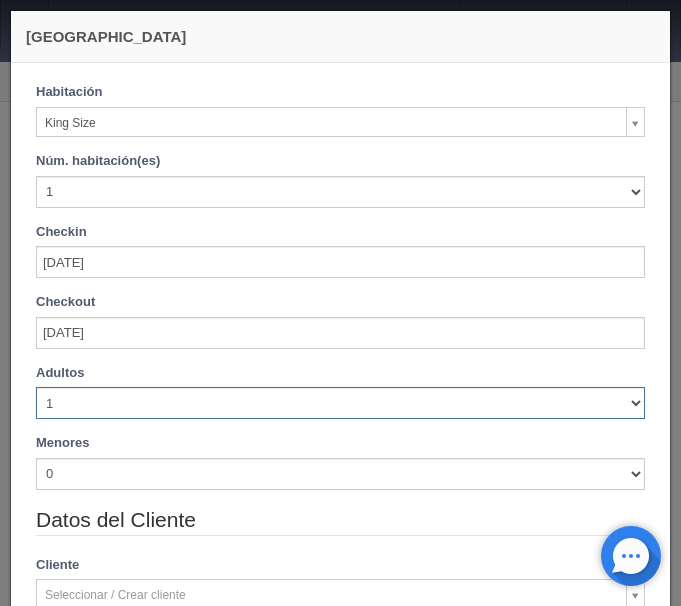 click on "1
2
3
4
5
6
7
8
9
10" at bounding box center (340, 403) 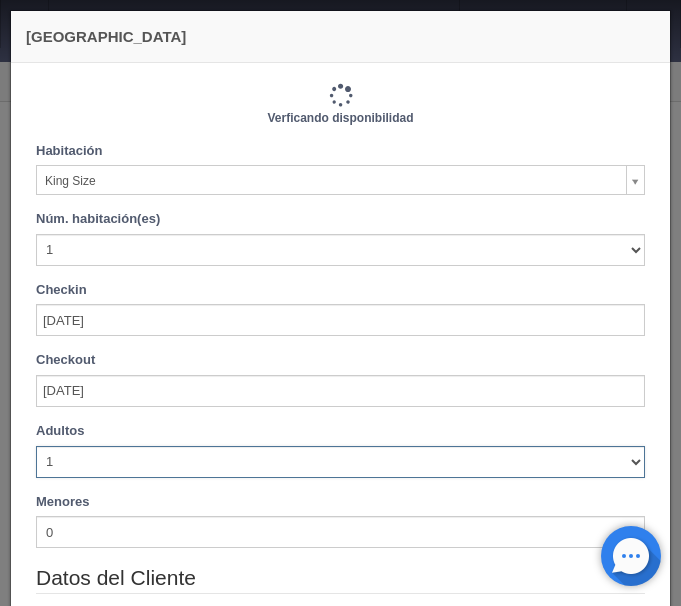 type on "740.00" 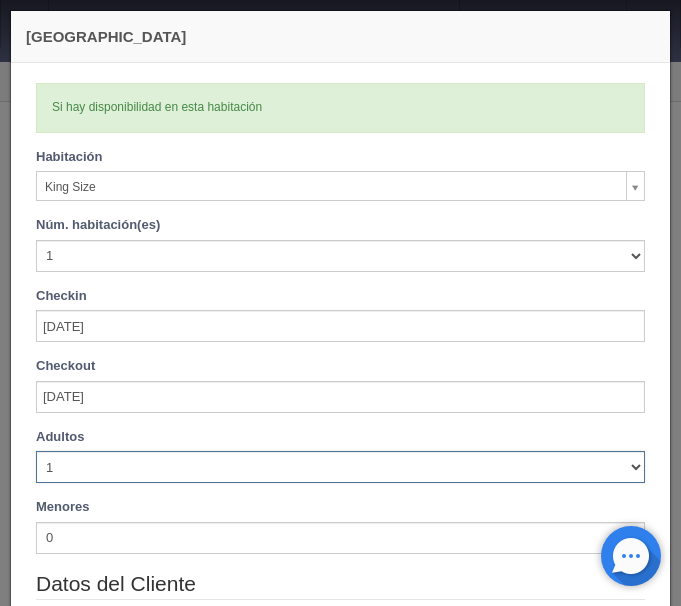 select on "2" 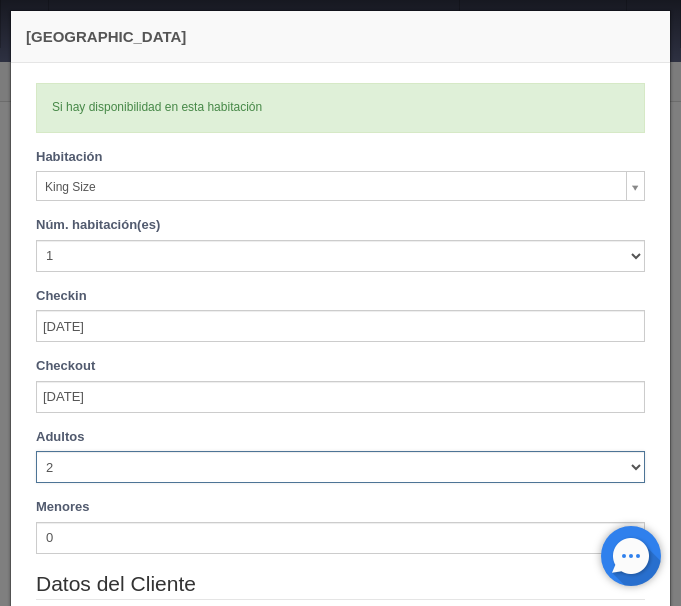 type 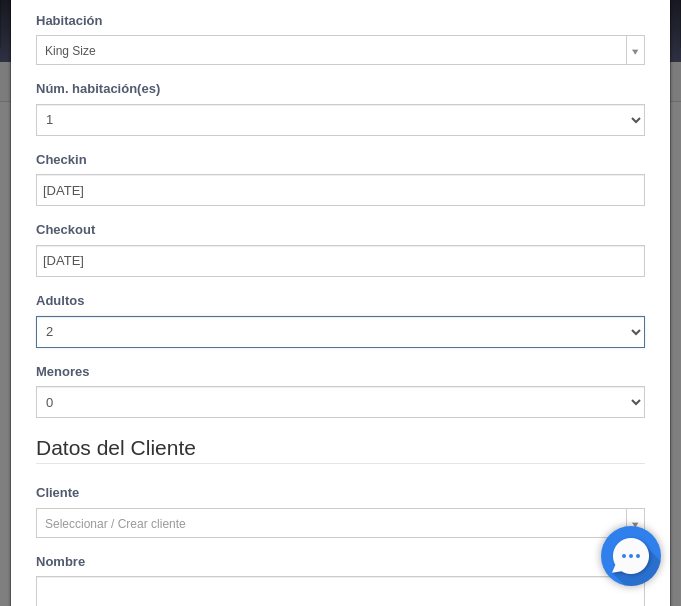 type on "740.00" 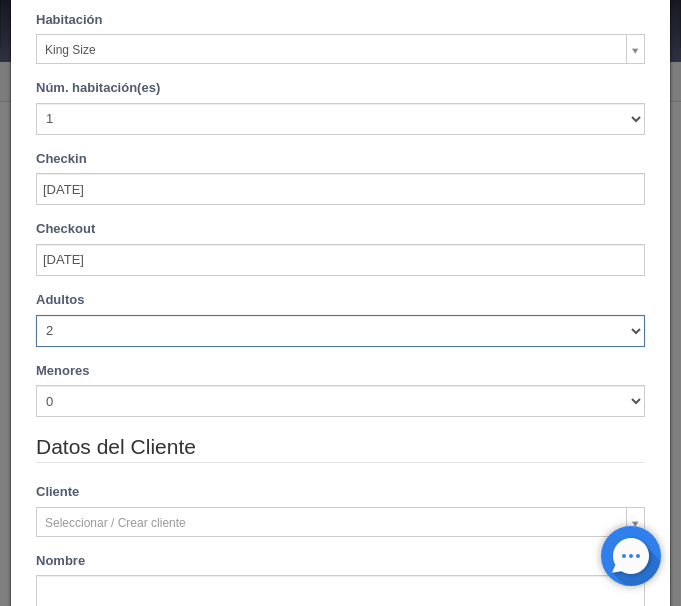 checkbox on "false" 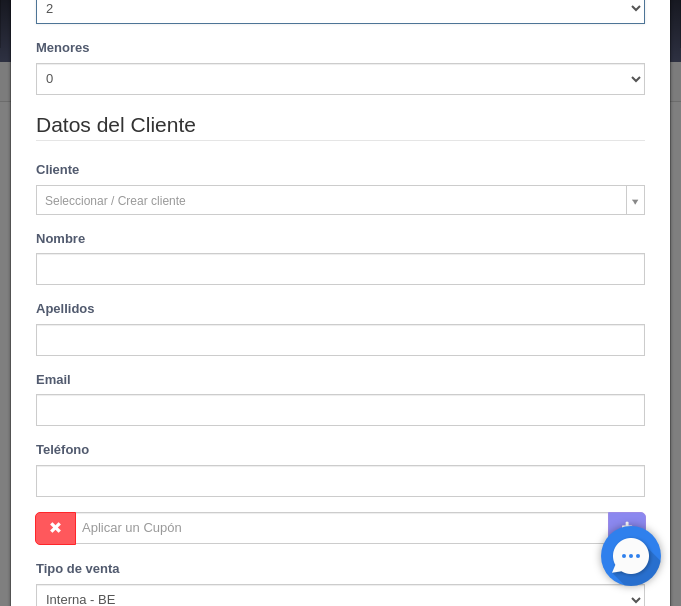 scroll, scrollTop: 510, scrollLeft: 0, axis: vertical 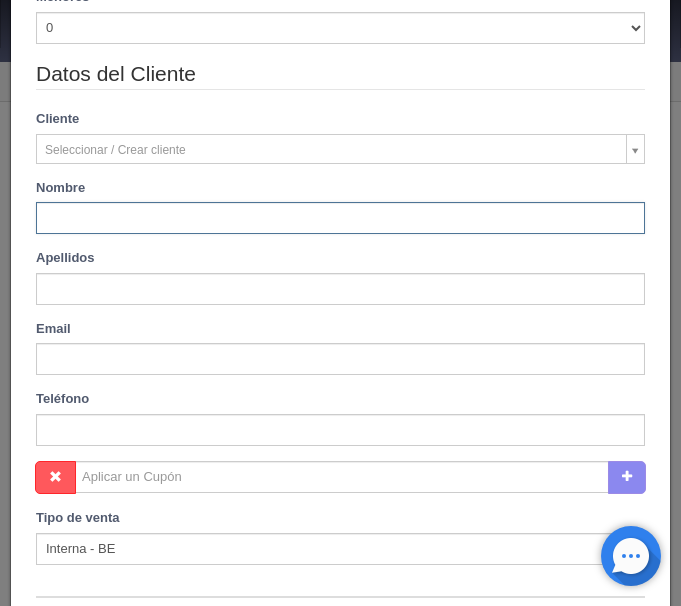 click at bounding box center (340, 218) 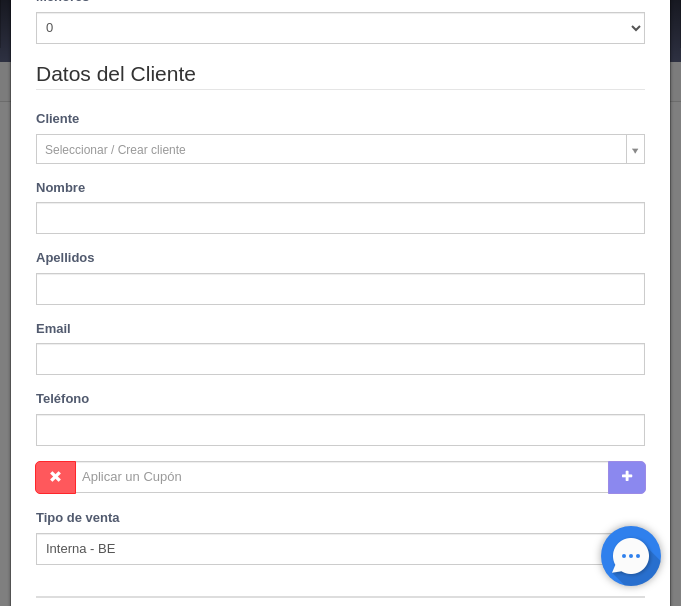 type on "Israel" 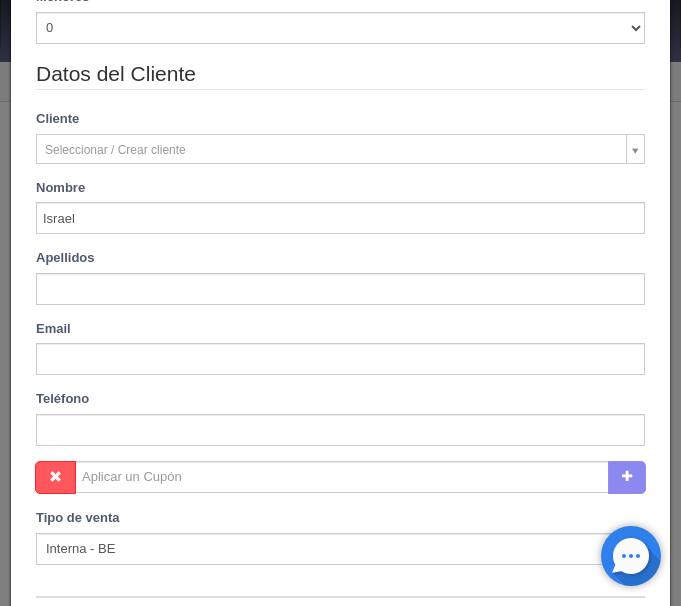 type on "Rodriguez Lizarraga" 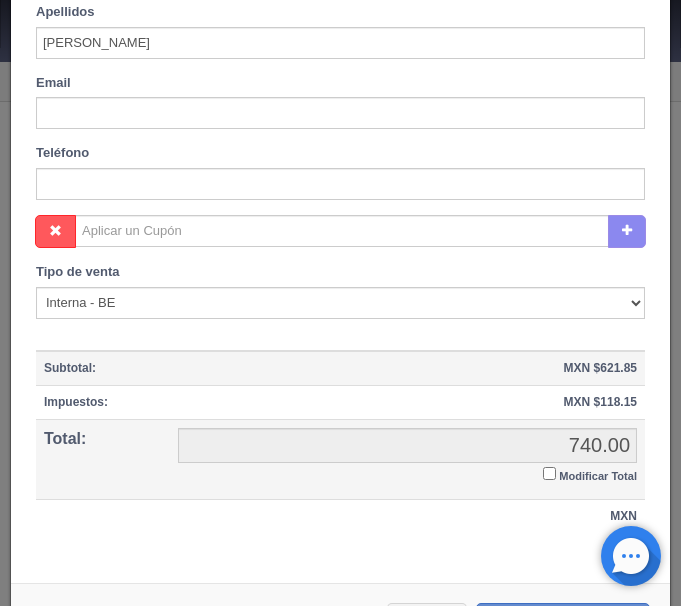 scroll, scrollTop: 815, scrollLeft: 0, axis: vertical 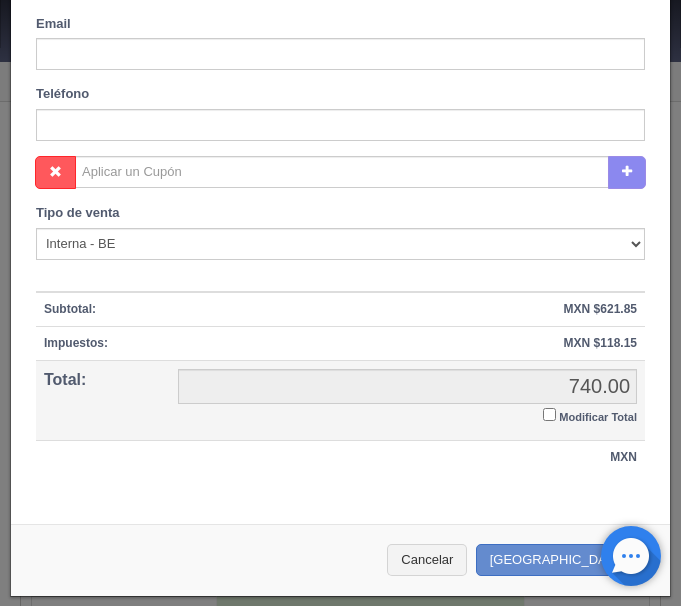 click on "Modificar Total" at bounding box center [549, 414] 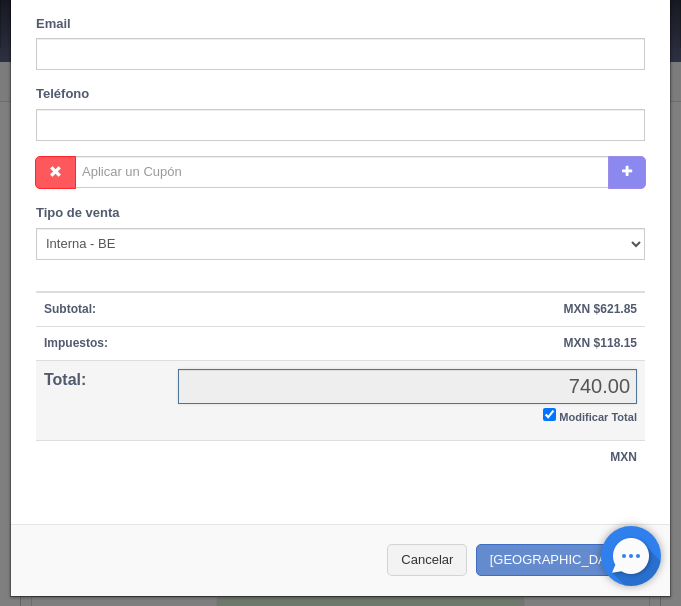 checkbox on "true" 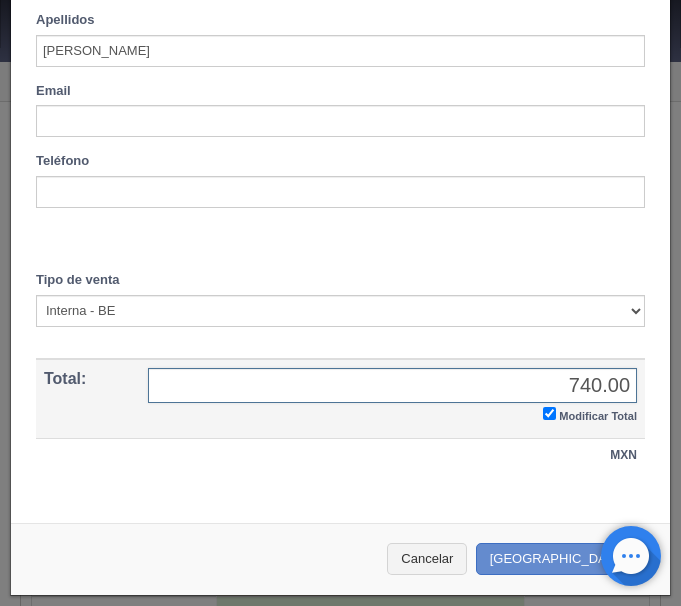 scroll, scrollTop: 746, scrollLeft: 0, axis: vertical 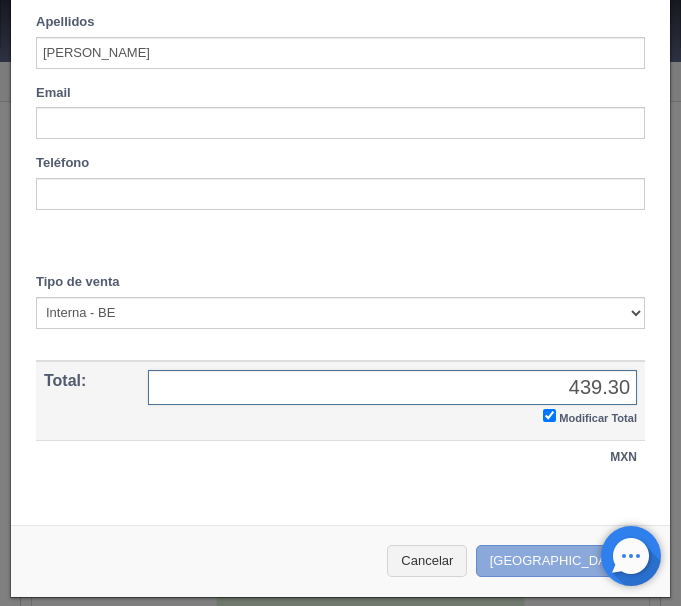 type on "439.30" 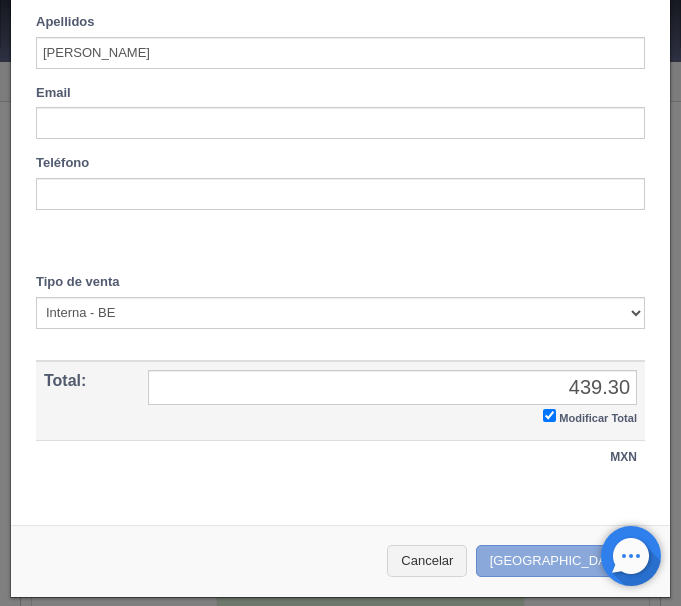 click on "[GEOGRAPHIC_DATA]" at bounding box center [563, 561] 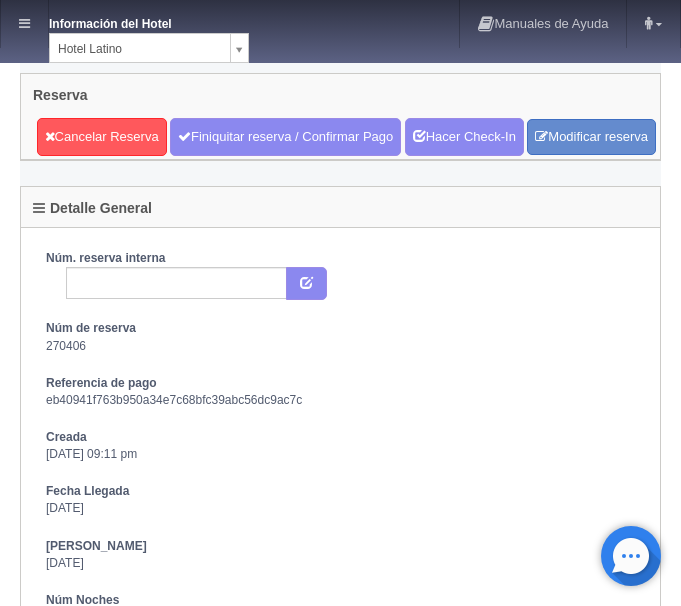 scroll, scrollTop: 0, scrollLeft: 0, axis: both 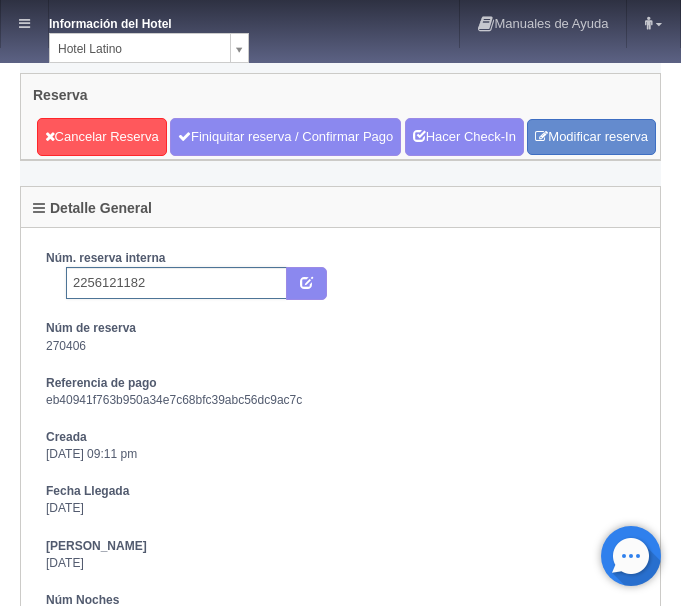 click on "2256121182" at bounding box center [176, 283] 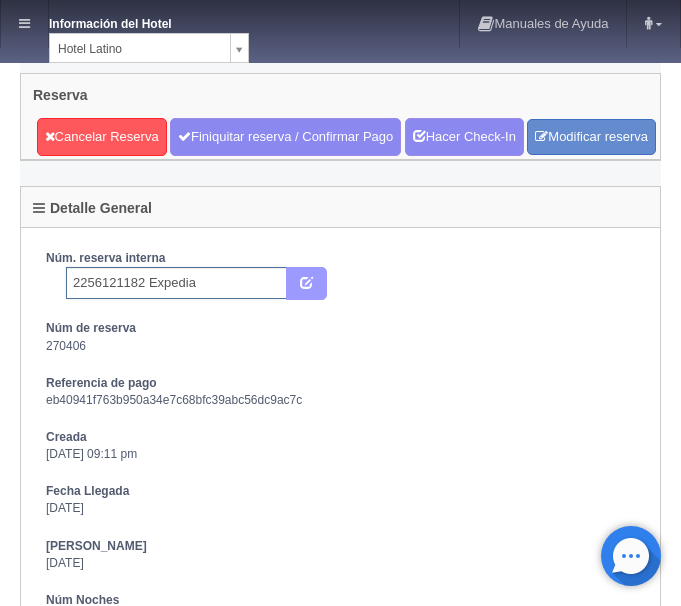 type on "2256121182 Expedia" 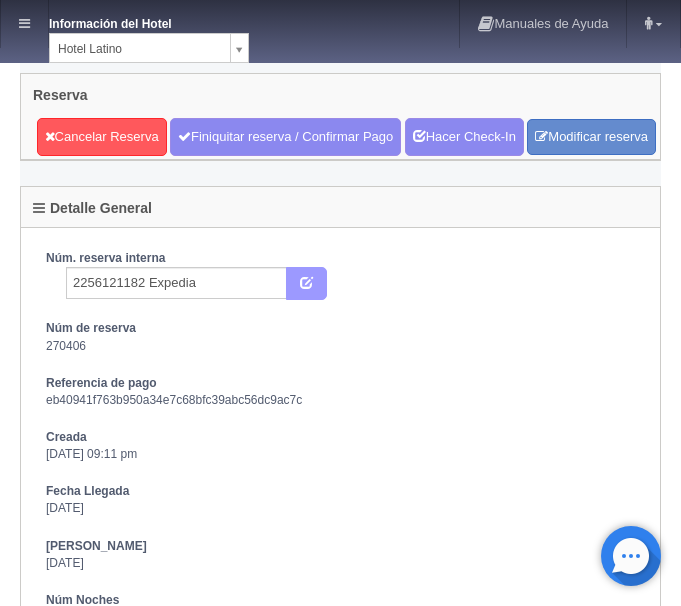 click at bounding box center [306, 284] 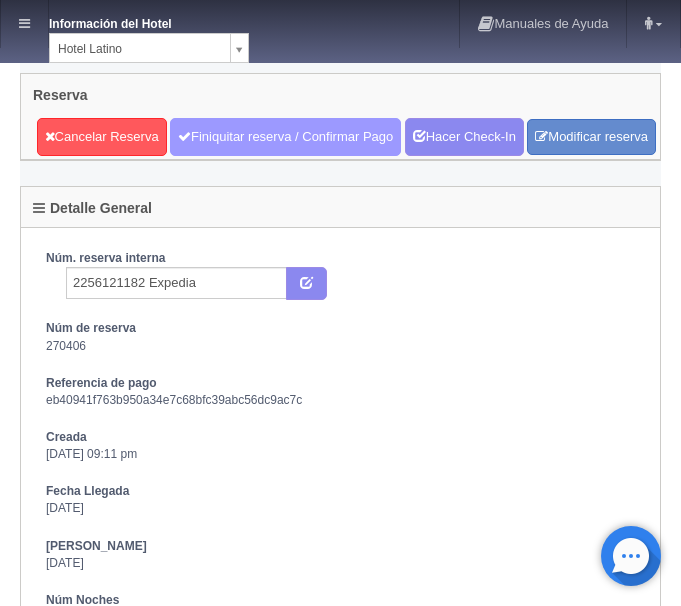 scroll, scrollTop: 0, scrollLeft: 0, axis: both 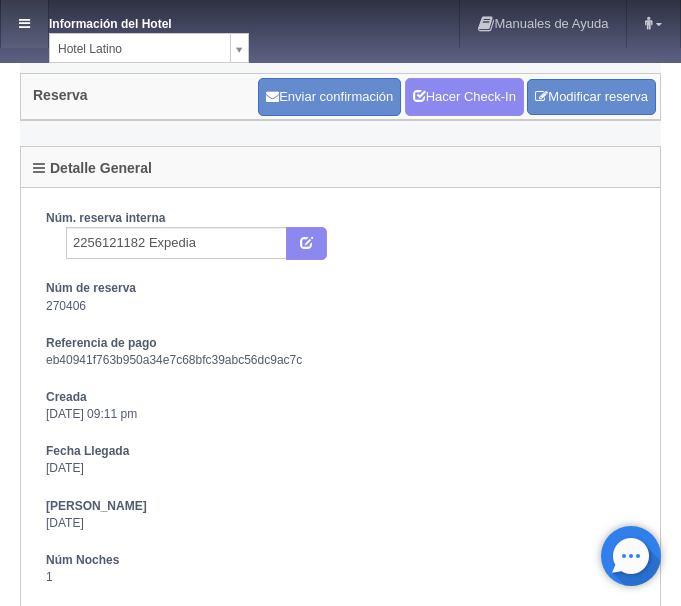 click at bounding box center [24, 23] 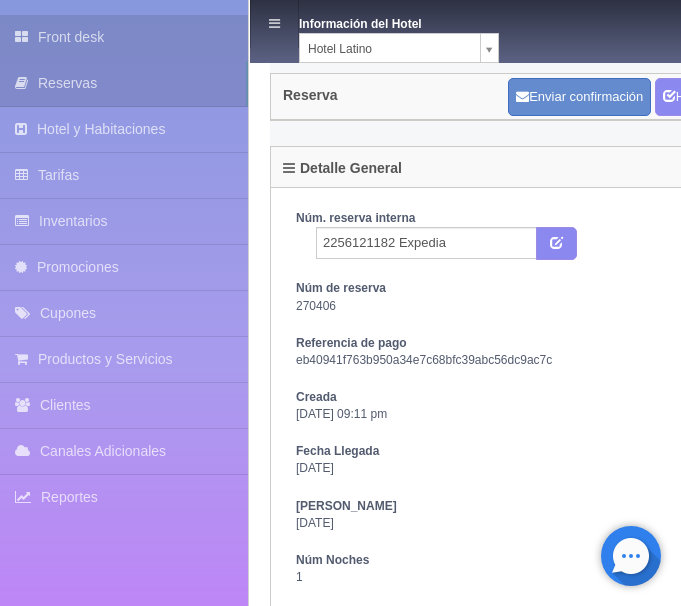 click at bounding box center [26, 37] 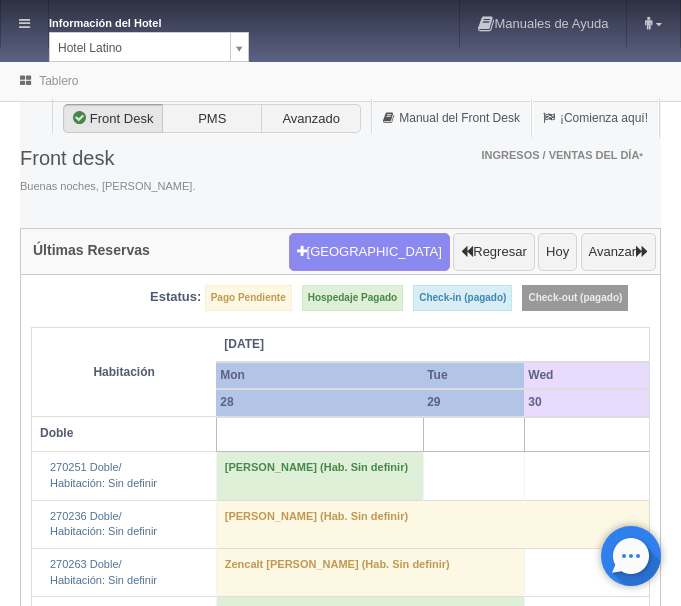 scroll, scrollTop: 0, scrollLeft: 0, axis: both 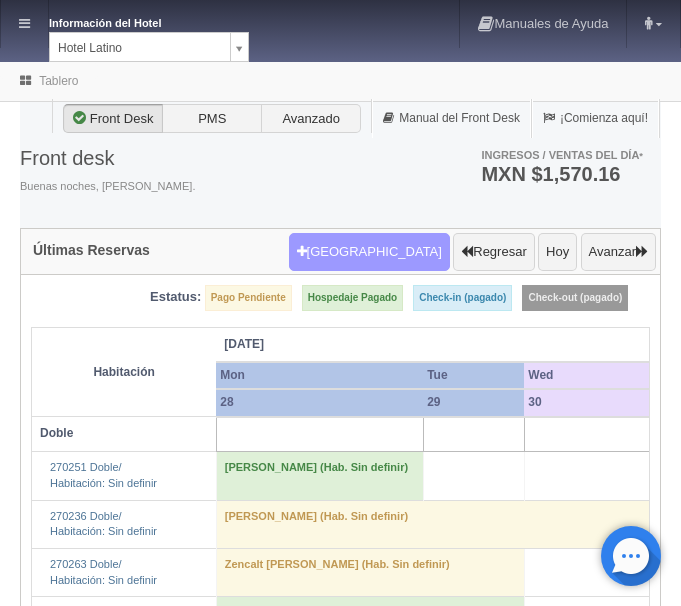 click on "[GEOGRAPHIC_DATA]" at bounding box center [369, 252] 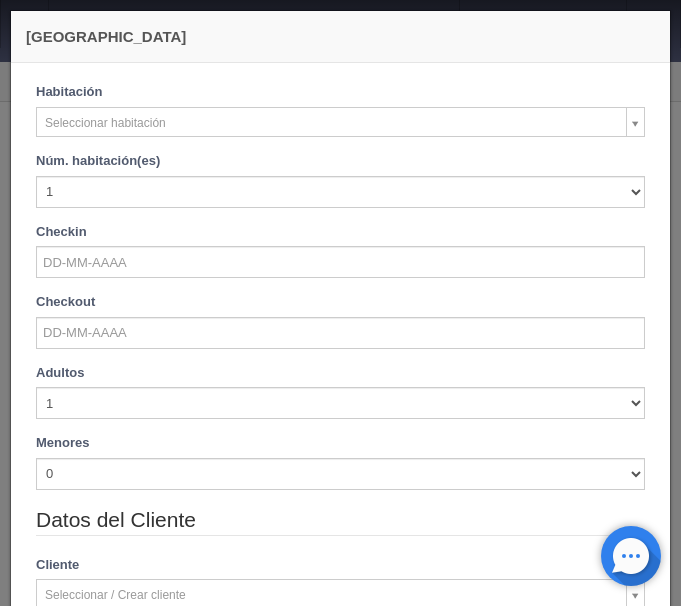 checkbox on "false" 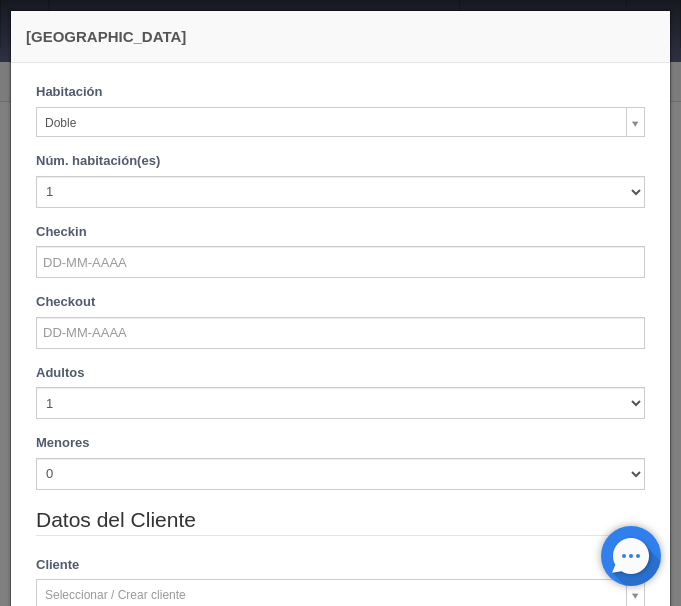 select on "2159" 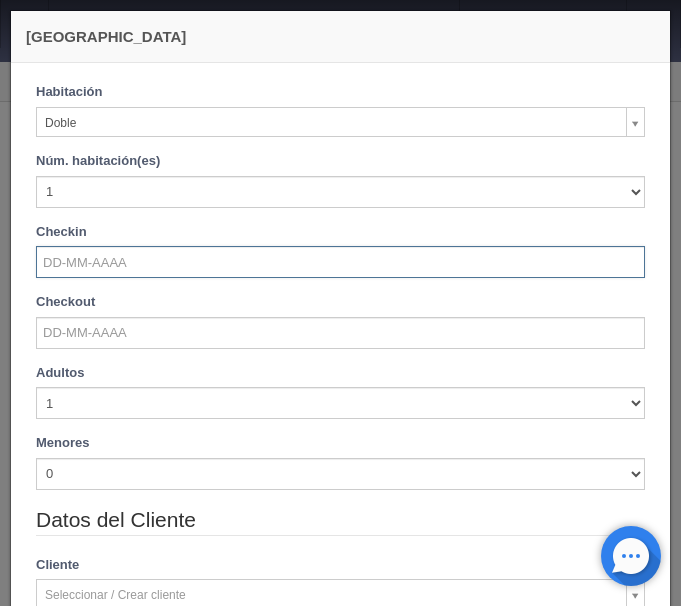 click at bounding box center (340, 262) 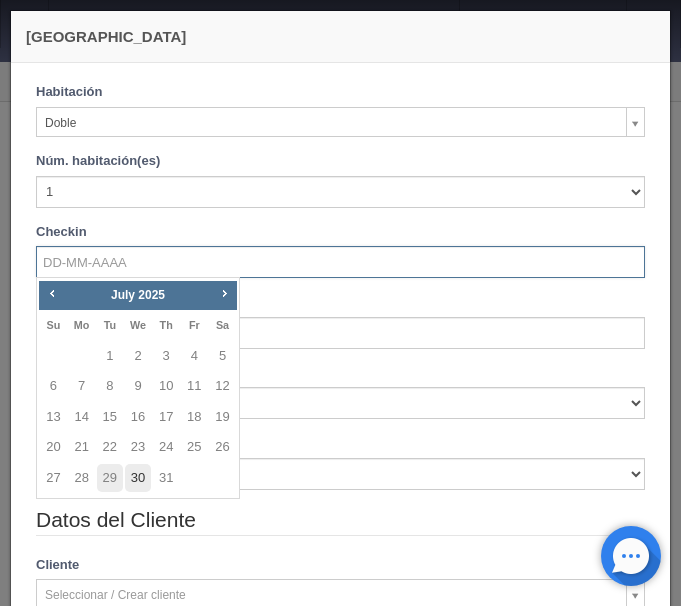 click on "30" at bounding box center [138, 478] 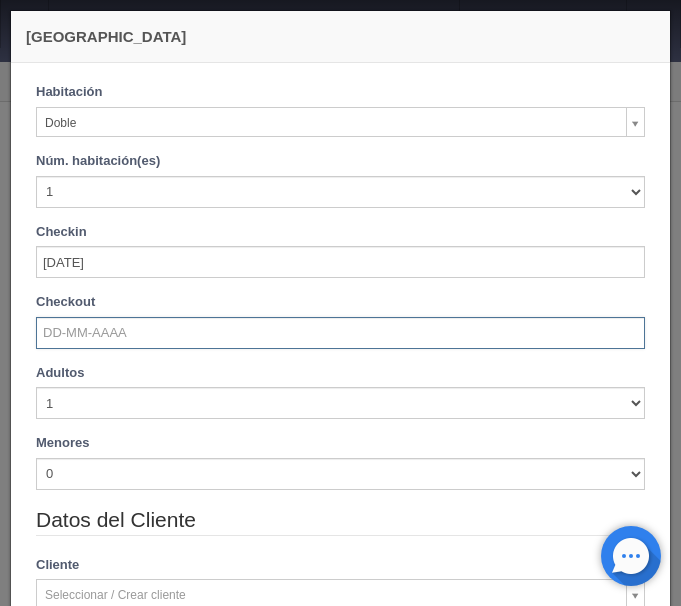 click at bounding box center (340, 333) 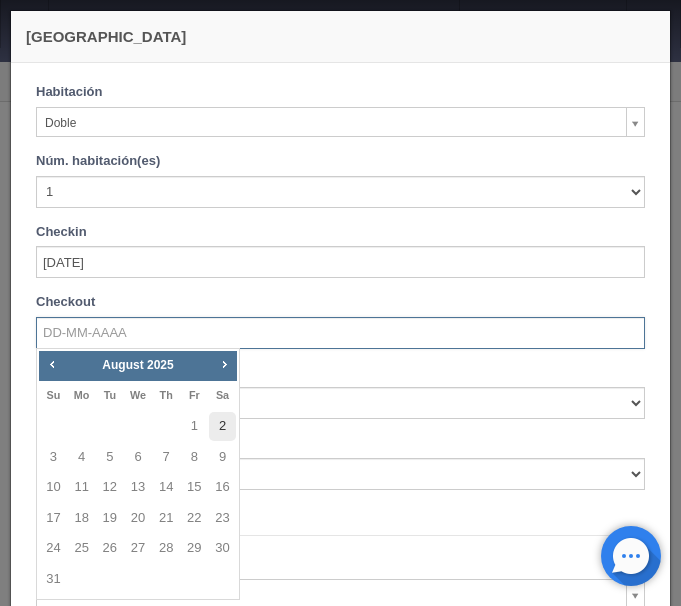click on "2" at bounding box center [222, 426] 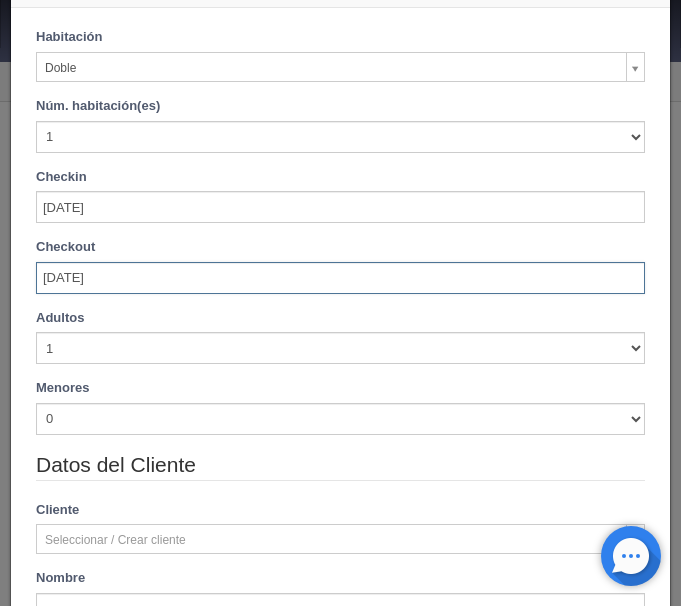 scroll, scrollTop: 84, scrollLeft: 0, axis: vertical 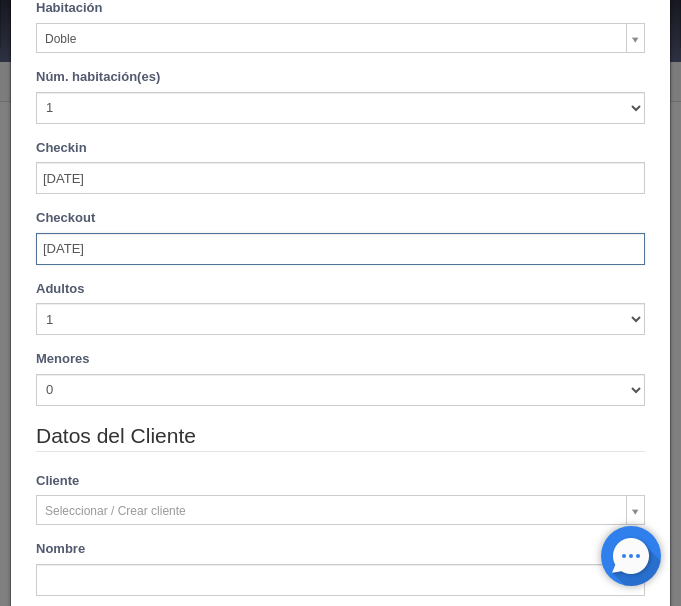 click on "Cliente
Seleccionar / Crear cliente
Nuevo Cliente" at bounding box center [340, 499] 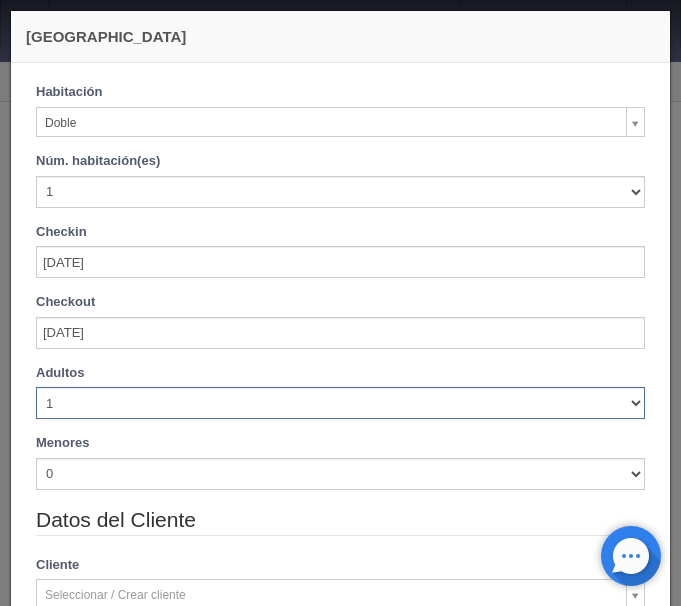 click on "1
2
3
4
5
6
7
8
9
10" at bounding box center [340, 403] 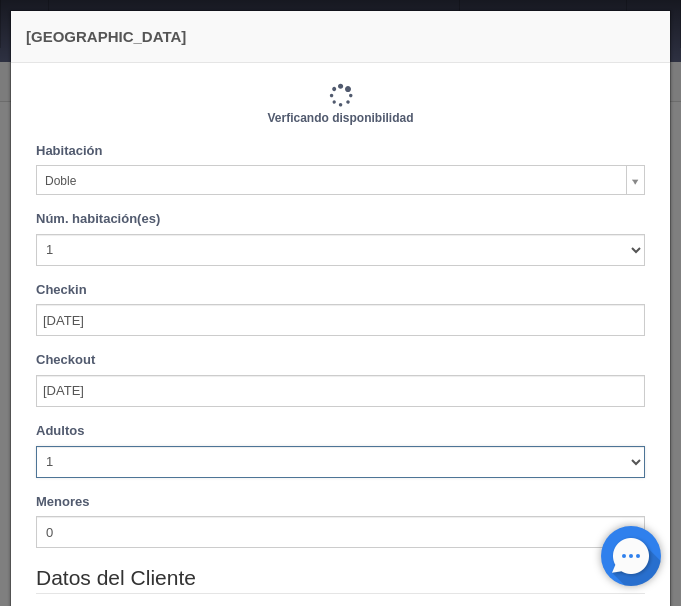 type on "2310.00" 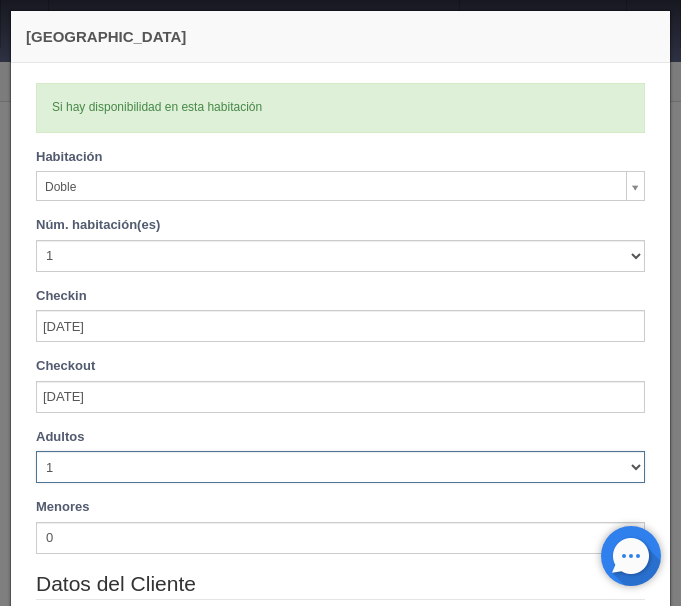 click on "Adultos
1
2
3
4
5
6
7
8
9
10" at bounding box center [340, 456] 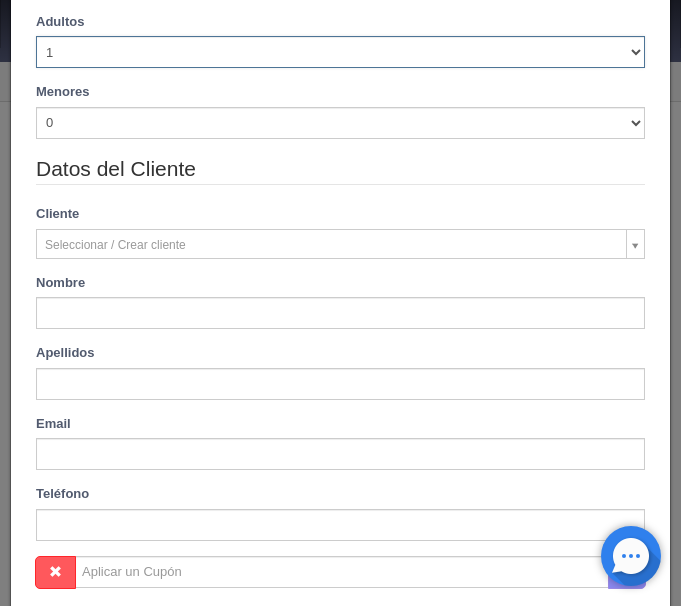 scroll, scrollTop: 420, scrollLeft: 0, axis: vertical 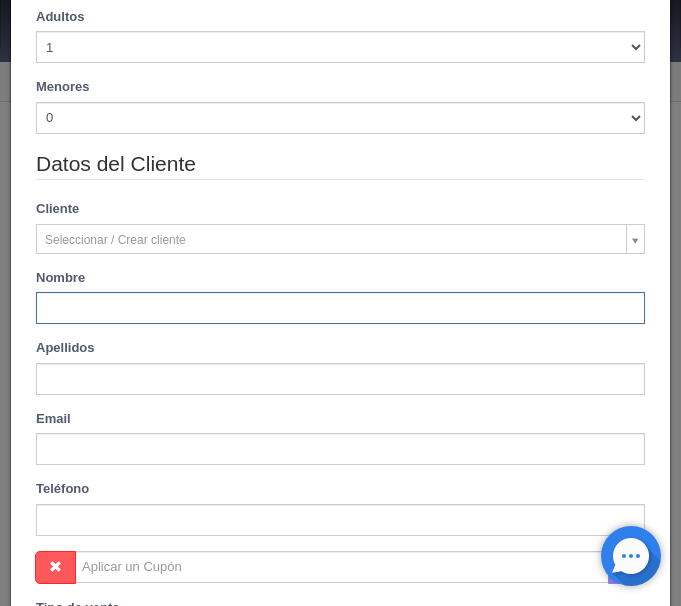 click at bounding box center [340, 308] 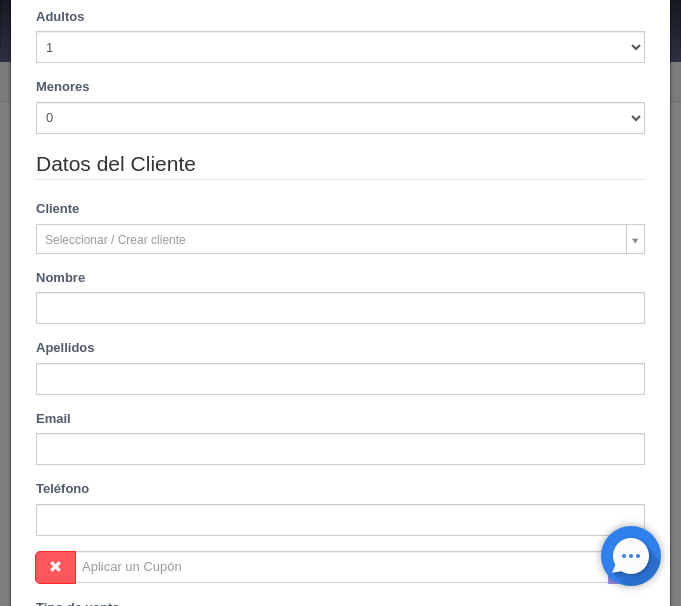 type on "[PERSON_NAME]" 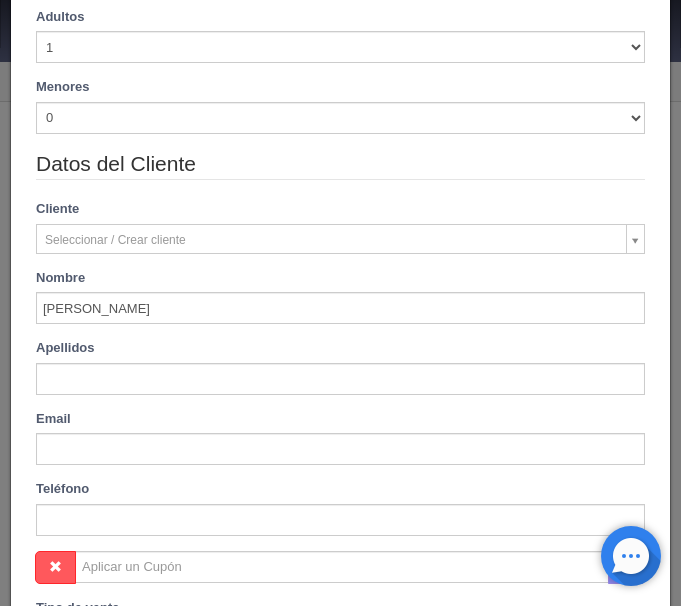 type on "[PERSON_NAME]" 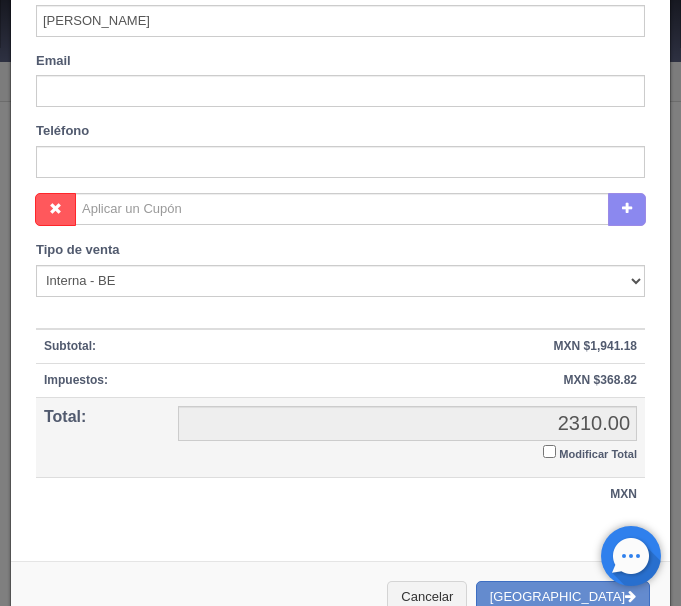 scroll, scrollTop: 815, scrollLeft: 0, axis: vertical 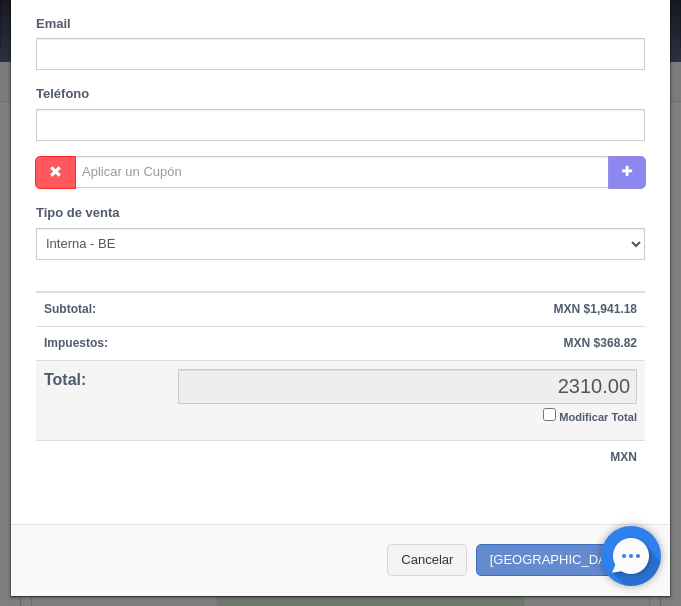 click on "Modificar Total" at bounding box center (549, 414) 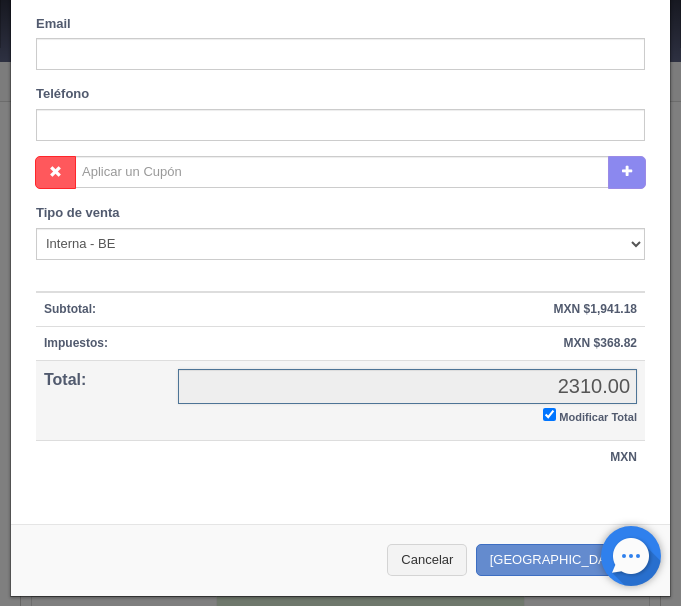 checkbox on "true" 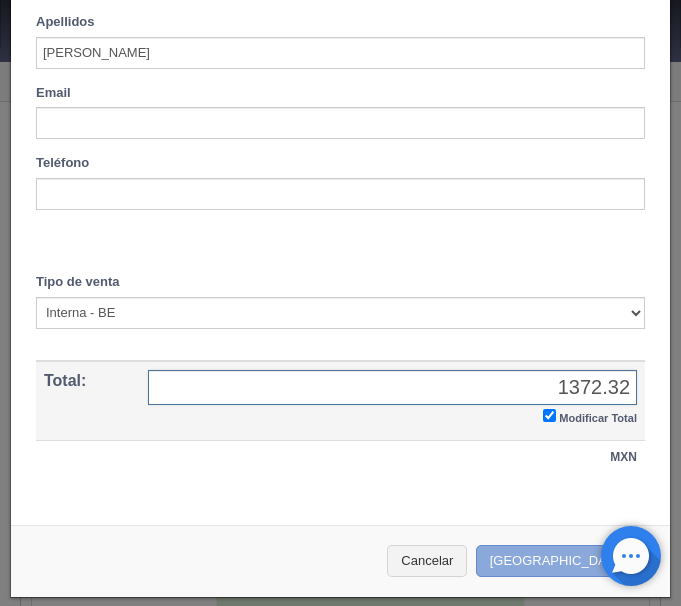 type on "1372.32" 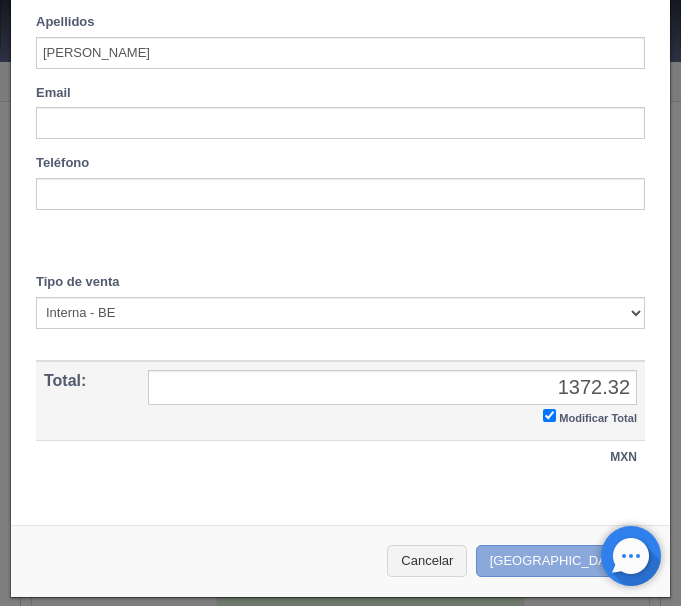 click on "Crear Reserva" at bounding box center [563, 561] 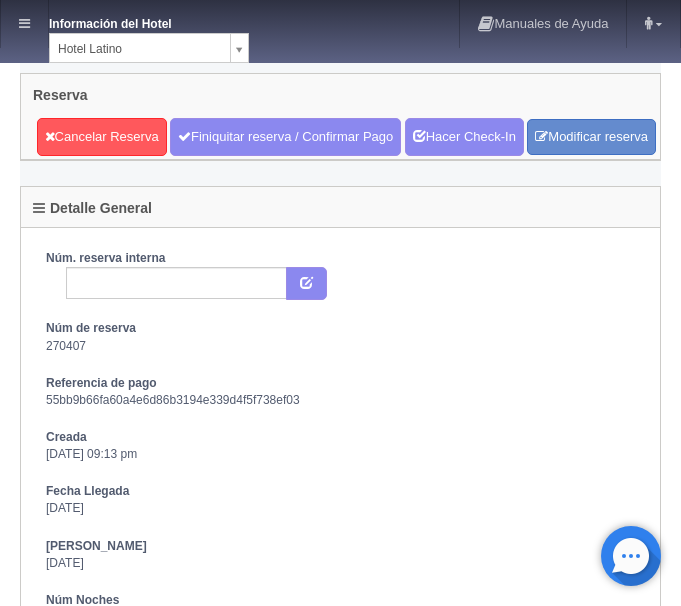 scroll, scrollTop: 0, scrollLeft: 0, axis: both 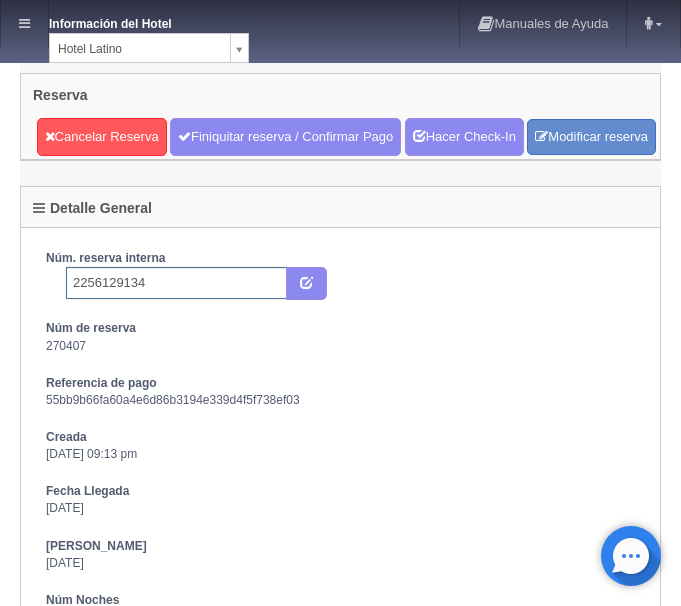 click on "2256129134" at bounding box center (176, 283) 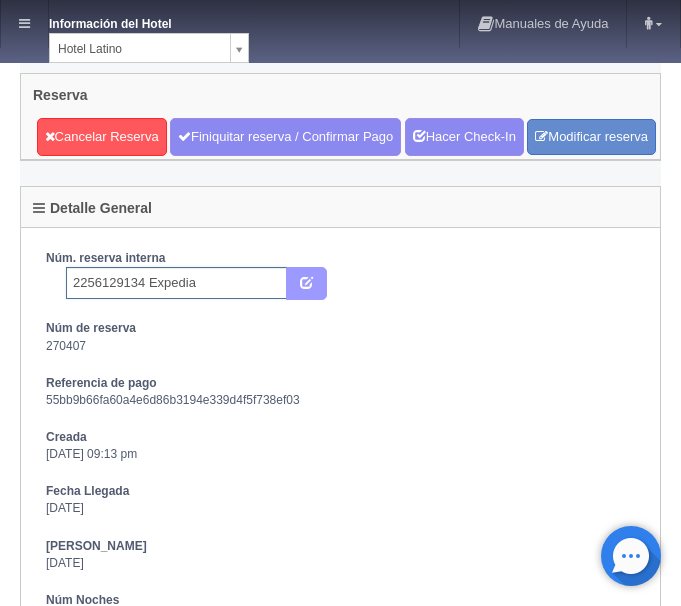 type on "2256129134 Expedia" 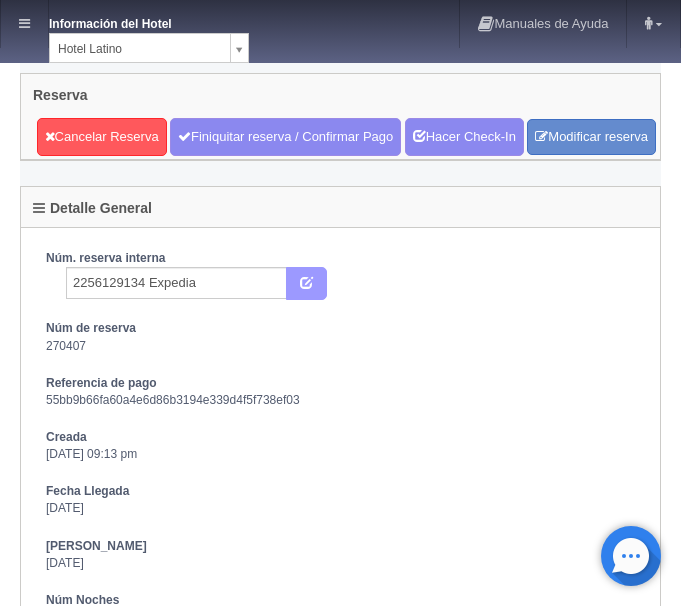 click at bounding box center [306, 284] 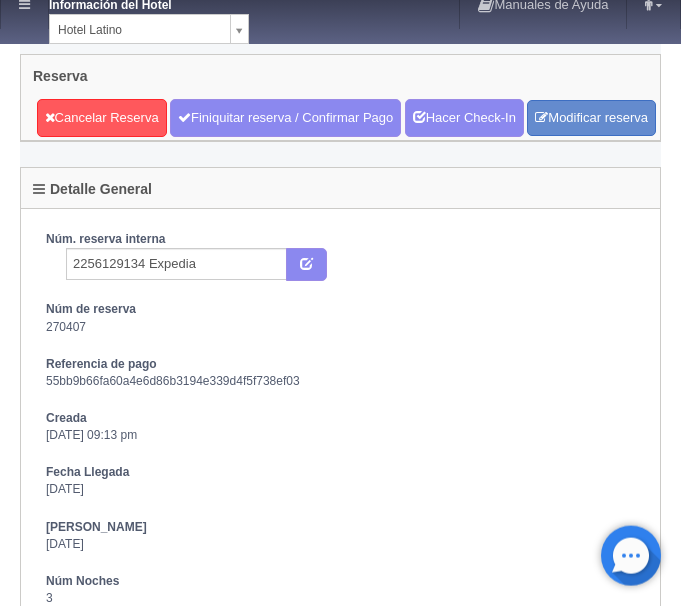scroll, scrollTop: 0, scrollLeft: 0, axis: both 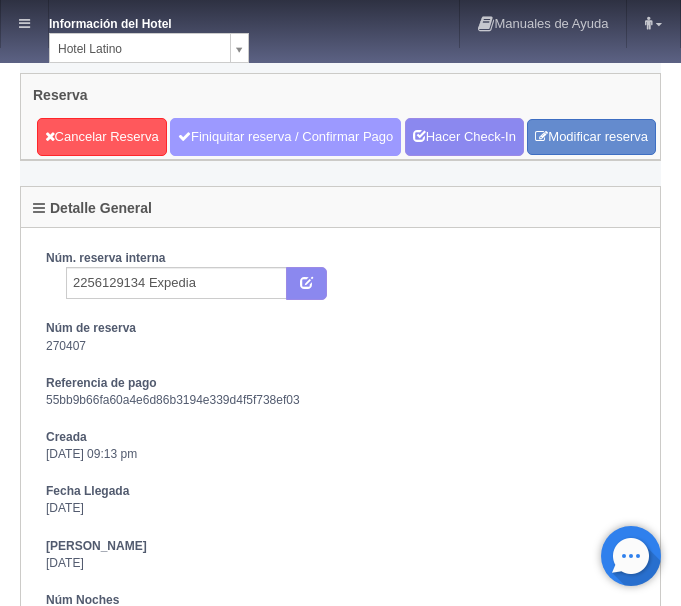 click on "Finiquitar reserva / Confirmar Pago" at bounding box center (285, 137) 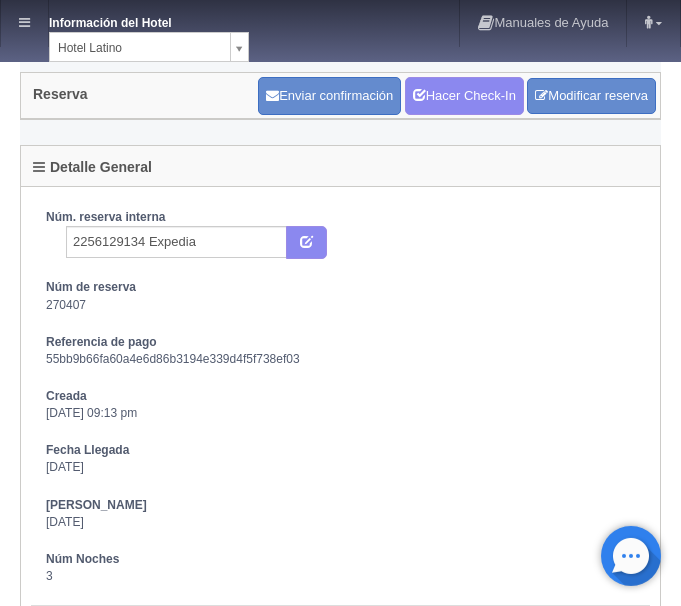scroll, scrollTop: 0, scrollLeft: 0, axis: both 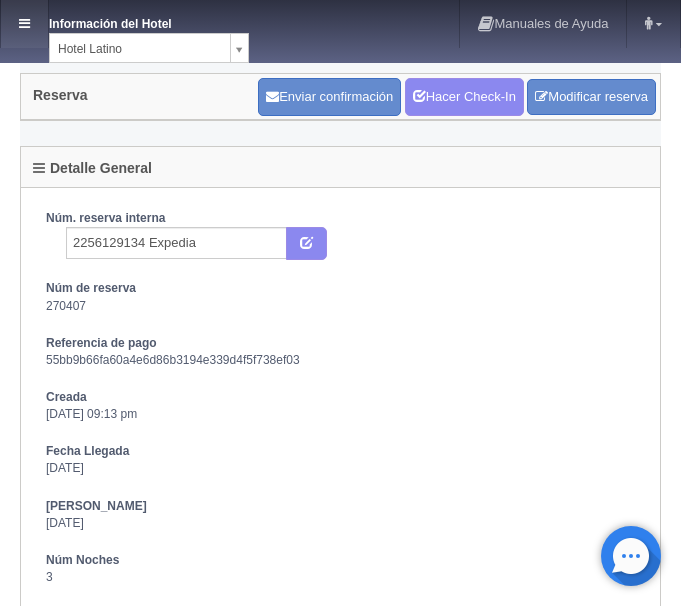 click at bounding box center [24, 23] 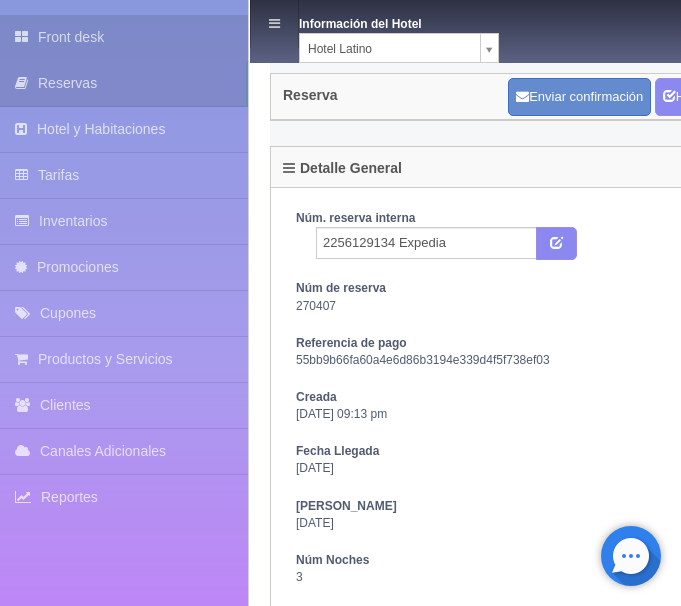 click on "Front desk" at bounding box center (124, 37) 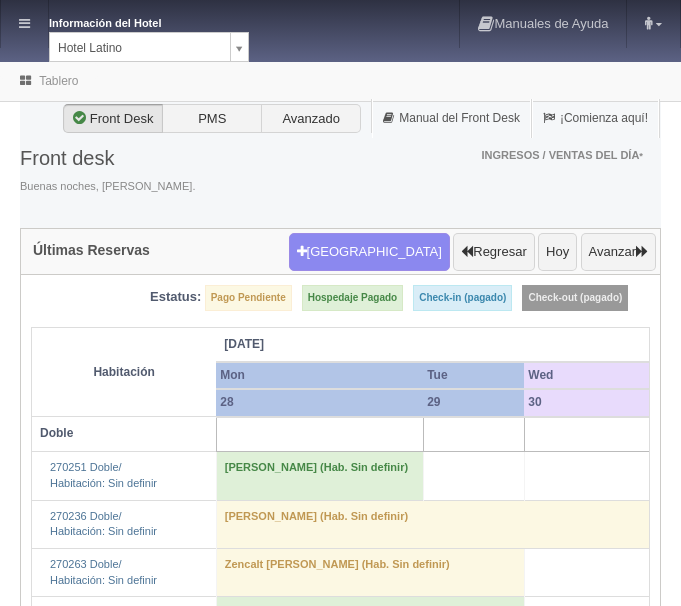 scroll, scrollTop: 0, scrollLeft: 0, axis: both 